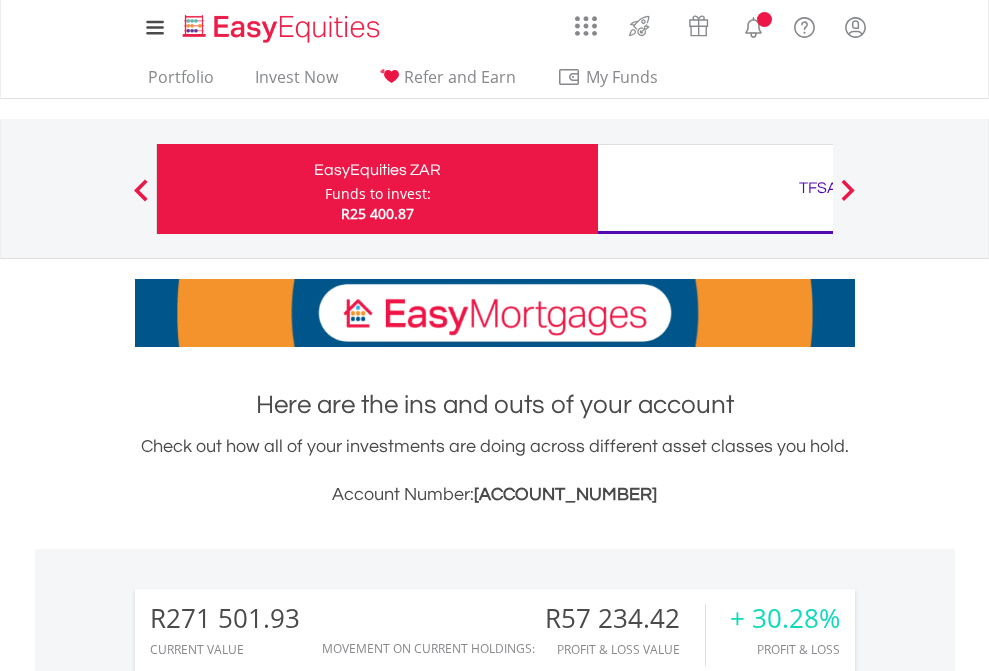 scroll, scrollTop: 0, scrollLeft: 0, axis: both 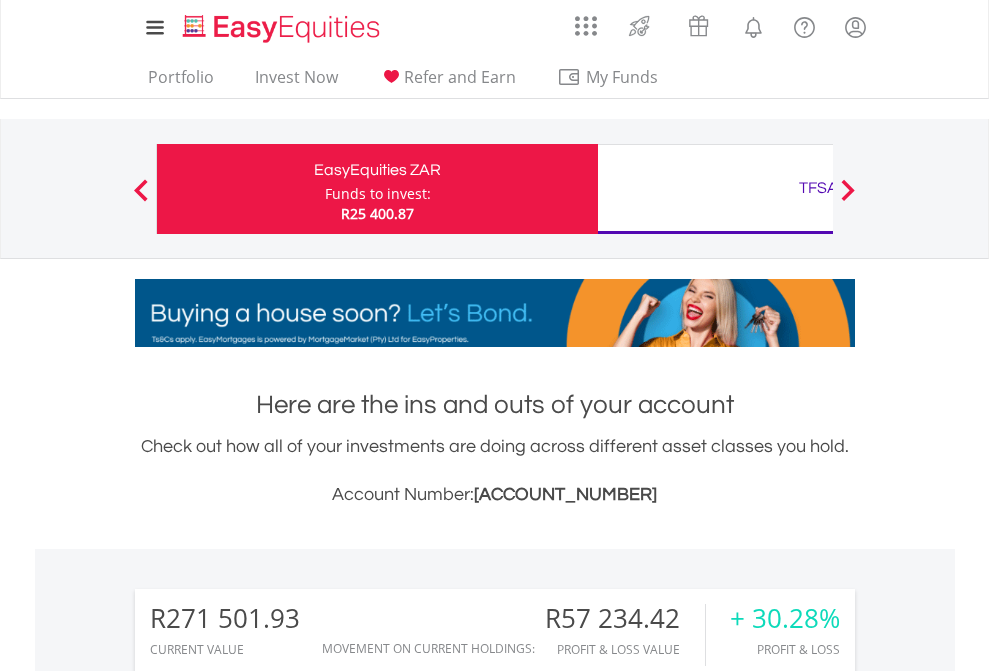click on "Funds to invest:" at bounding box center [378, 194] 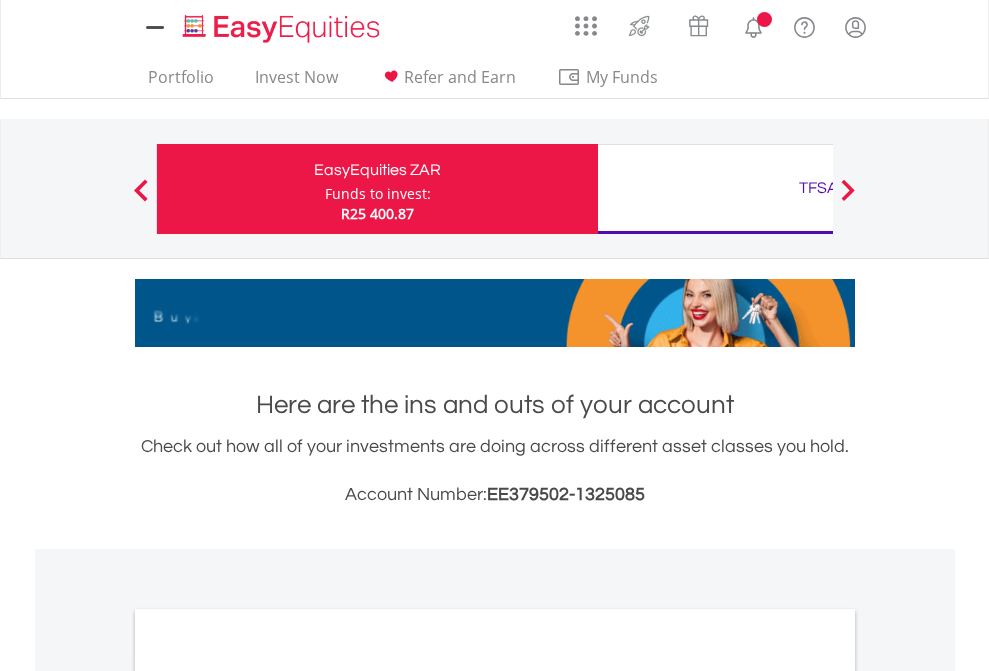 scroll, scrollTop: 0, scrollLeft: 0, axis: both 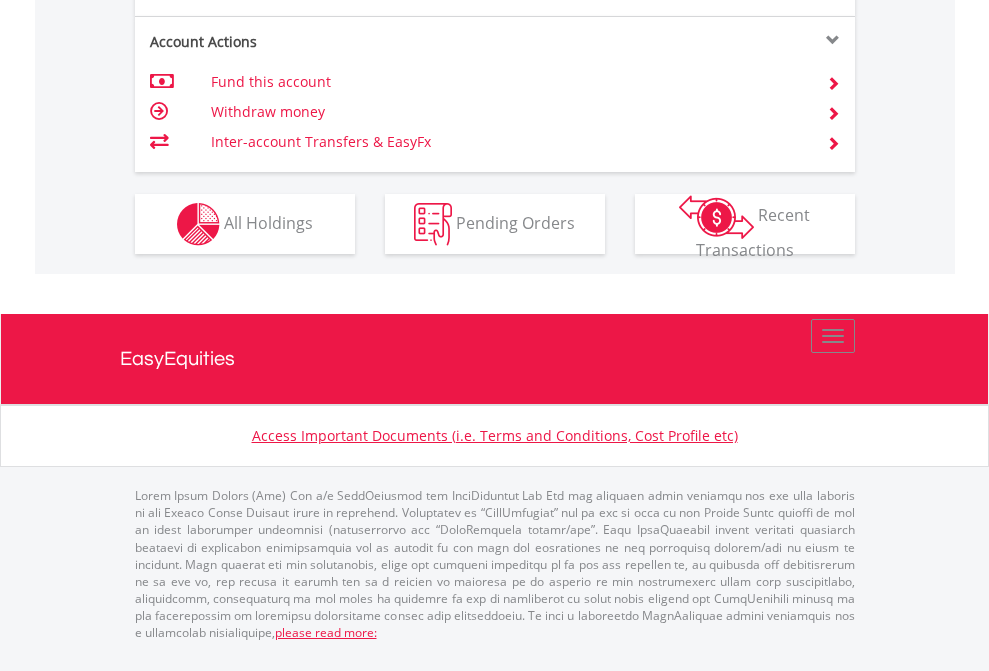 click on "Investment types" at bounding box center (706, -337) 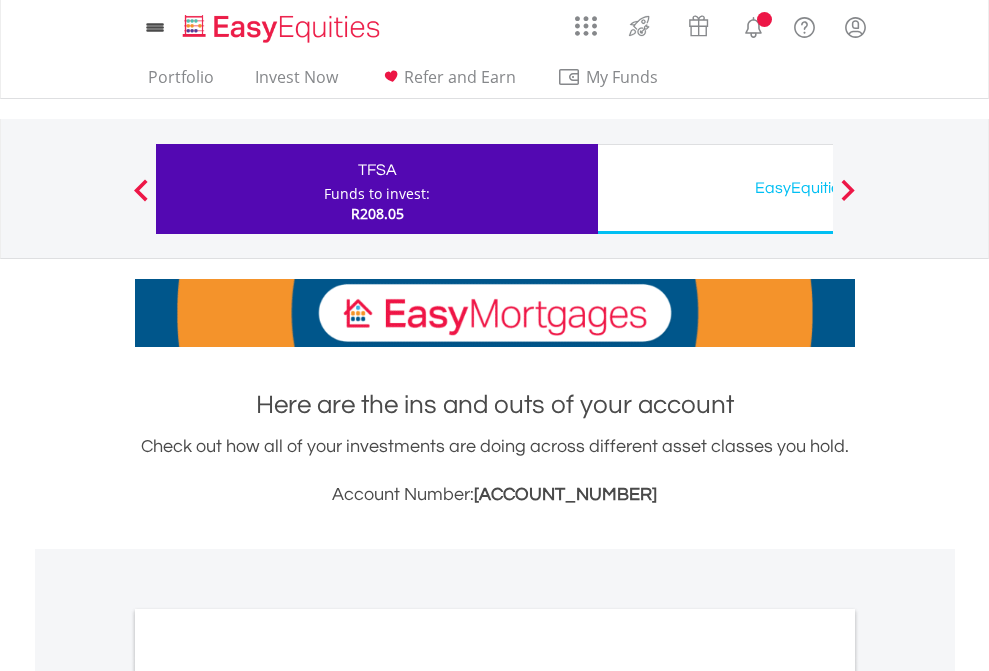 scroll, scrollTop: 0, scrollLeft: 0, axis: both 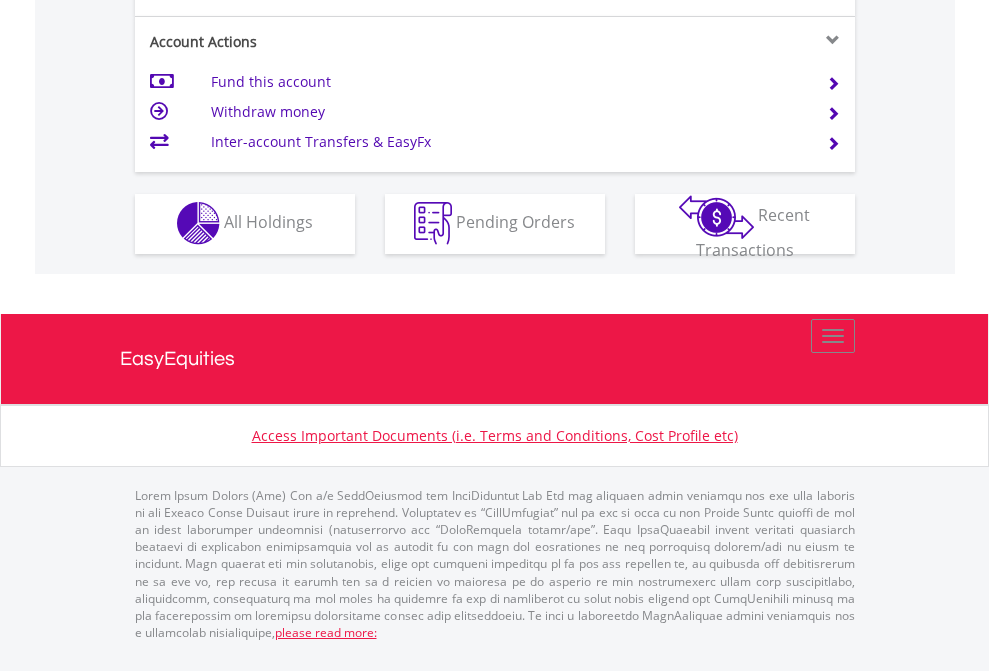 click on "Investment types" at bounding box center [706, -337] 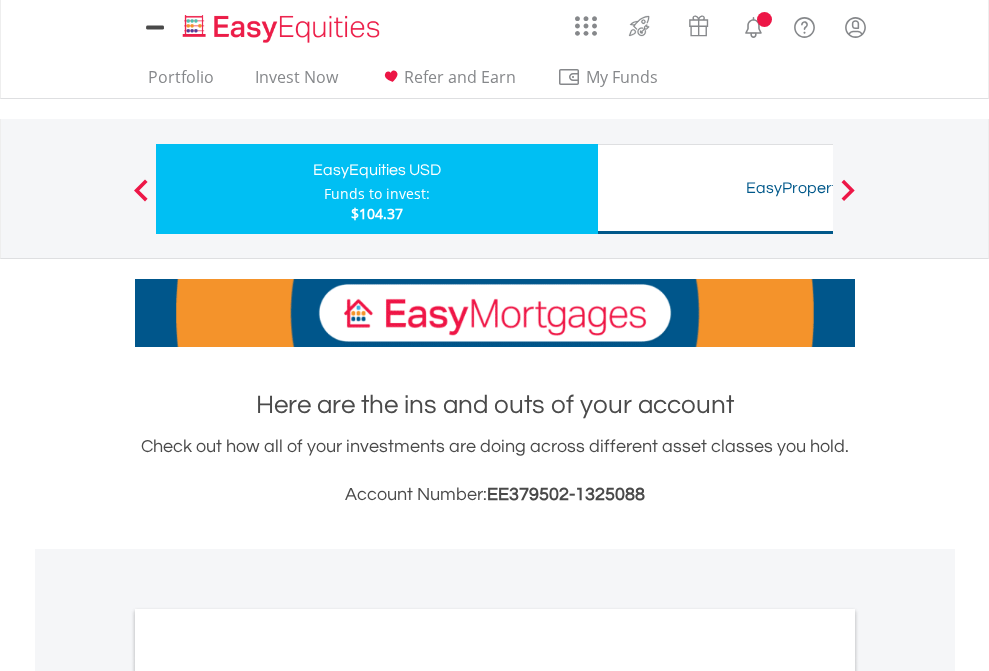 scroll, scrollTop: 0, scrollLeft: 0, axis: both 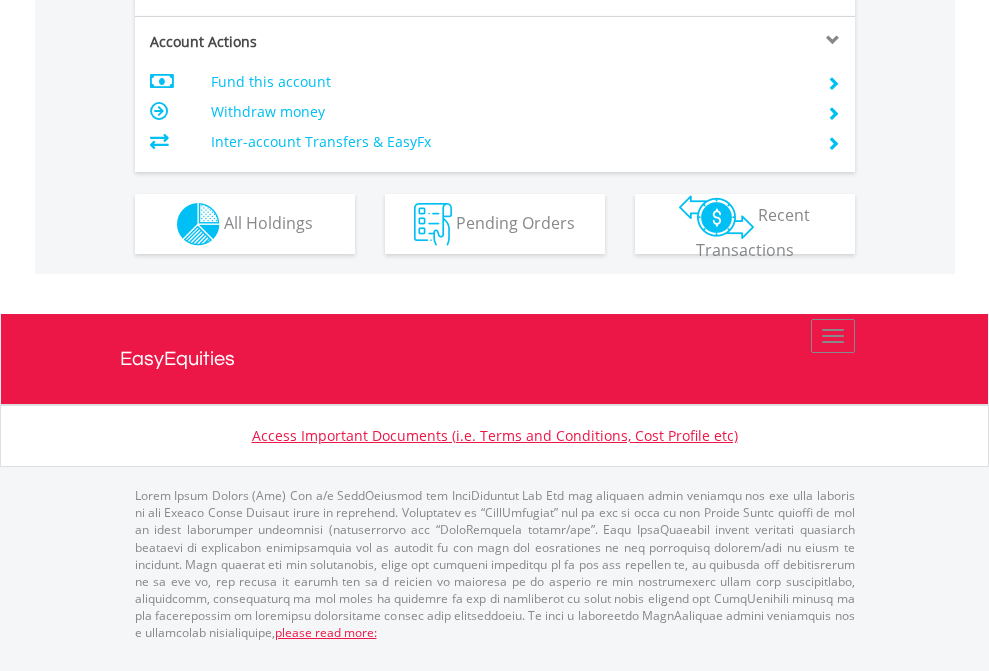 click on "Investment types" at bounding box center (706, -337) 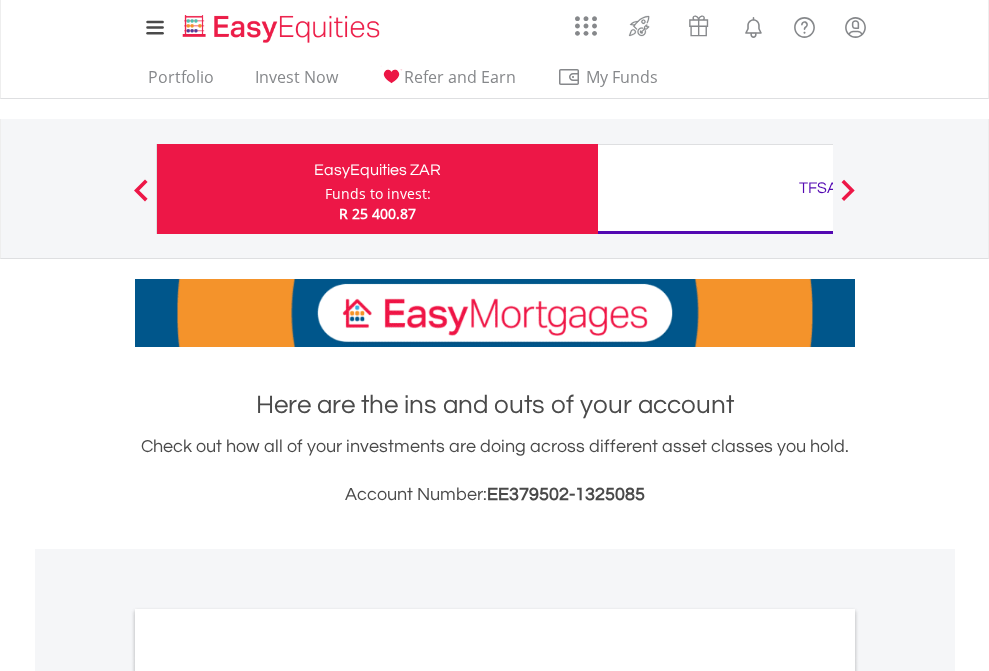 scroll, scrollTop: 1202, scrollLeft: 0, axis: vertical 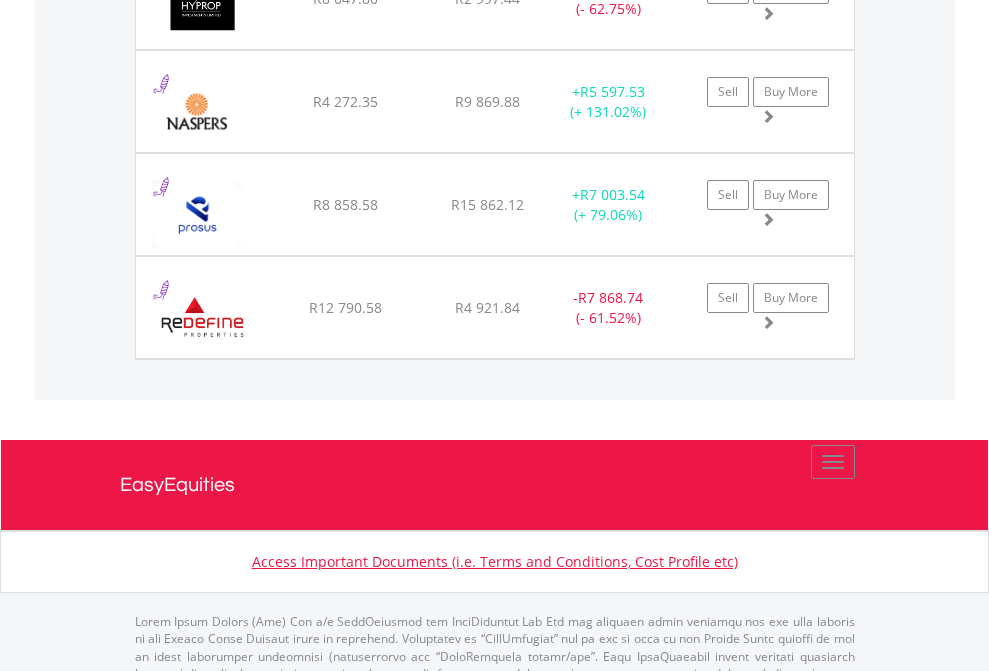 click on "TFSA" at bounding box center [818, -2156] 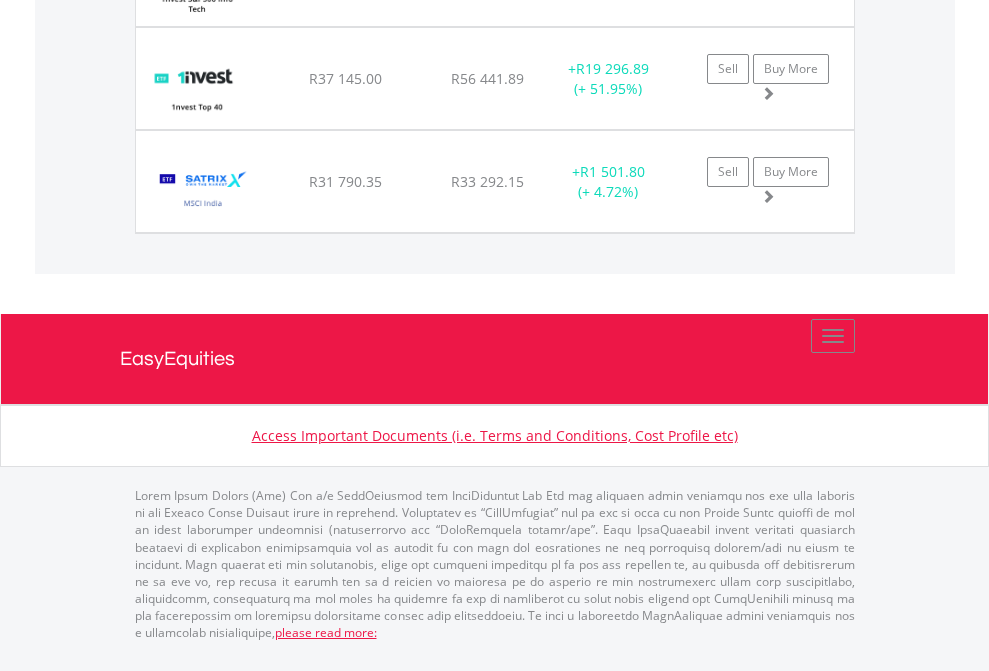 scroll, scrollTop: 2305, scrollLeft: 0, axis: vertical 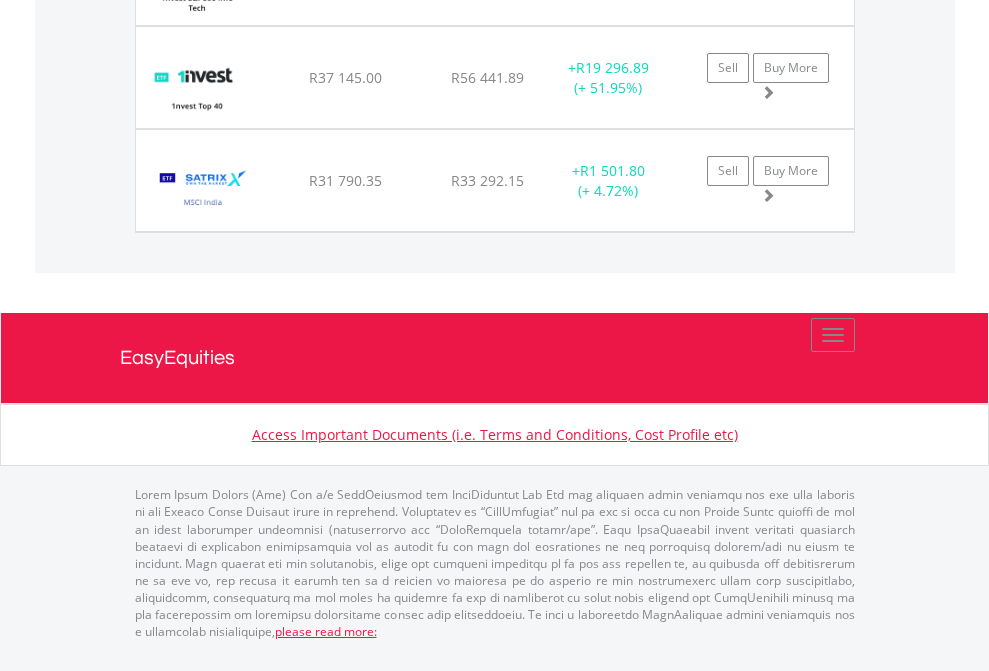 click on "EasyEquities USD" at bounding box center [818, -1831] 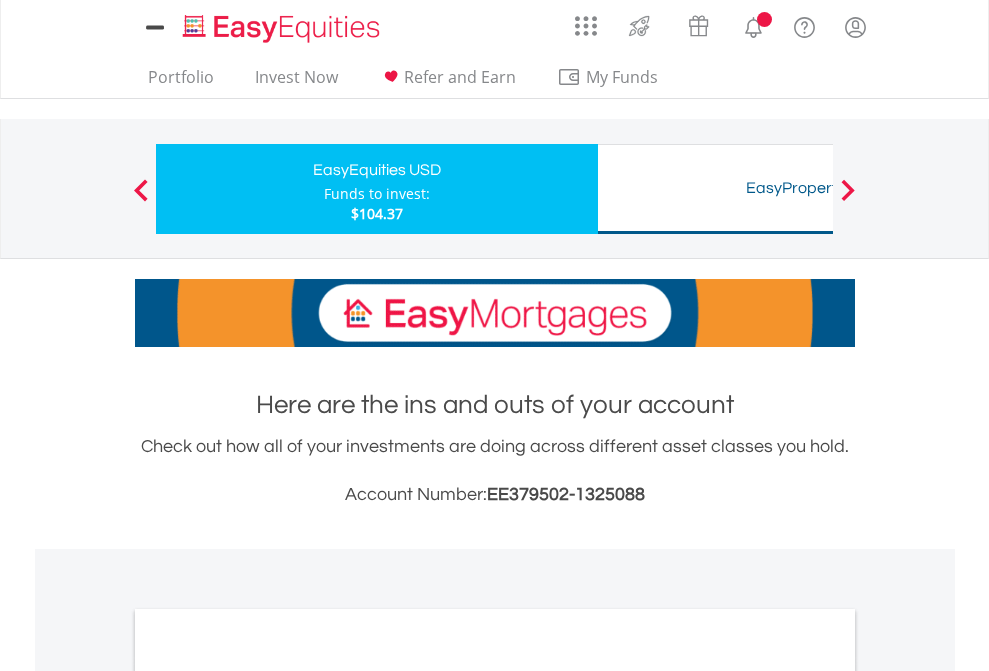 scroll, scrollTop: 1202, scrollLeft: 0, axis: vertical 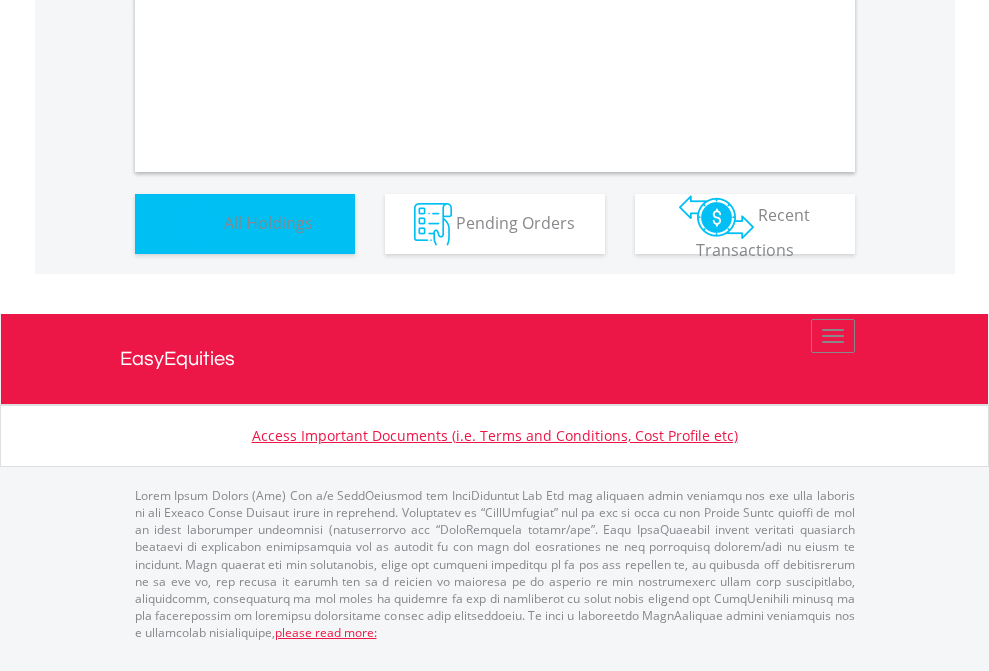 click on "All Holdings" at bounding box center (268, 222) 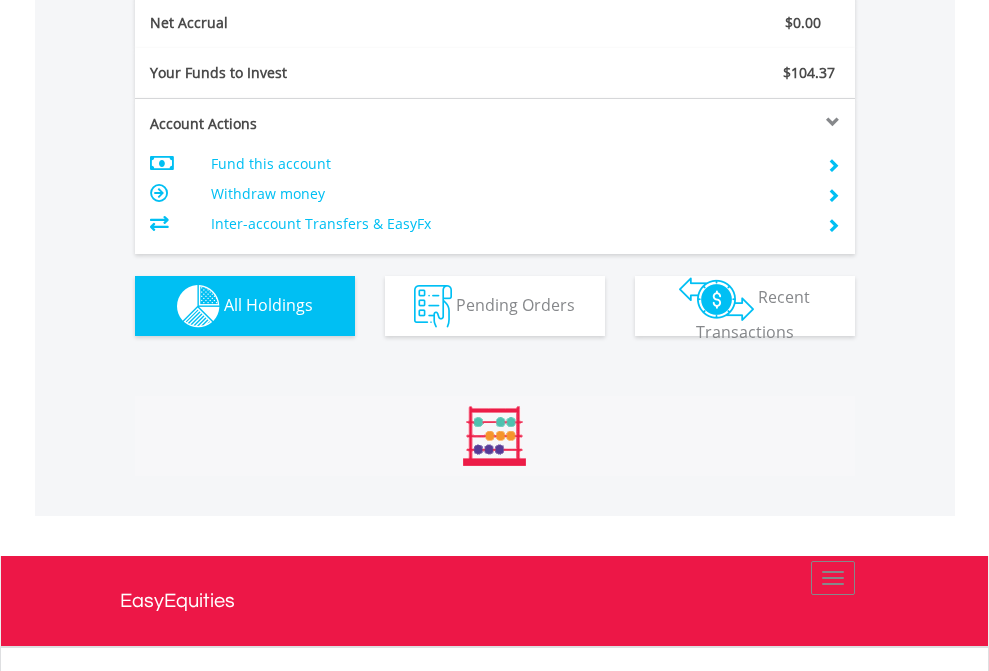 scroll, scrollTop: 999808, scrollLeft: 999687, axis: both 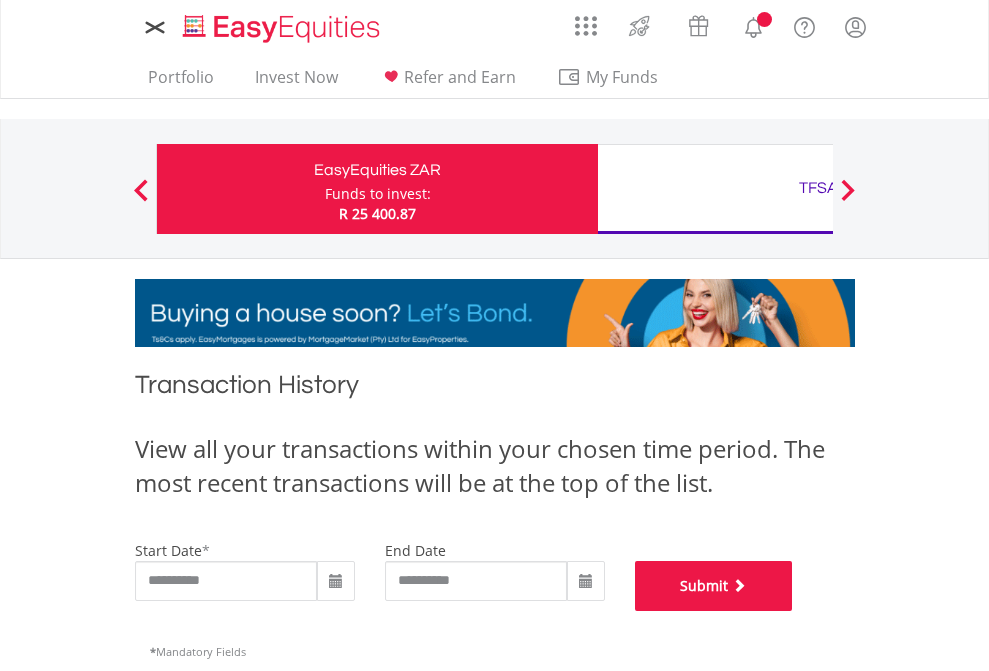 click on "Submit" at bounding box center (714, 586) 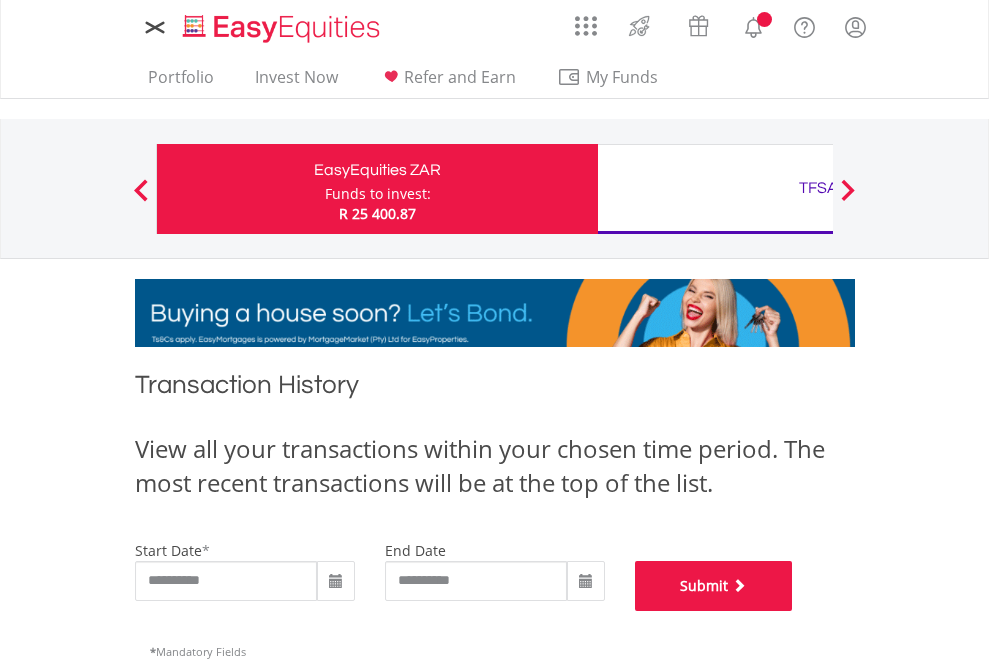 scroll, scrollTop: 811, scrollLeft: 0, axis: vertical 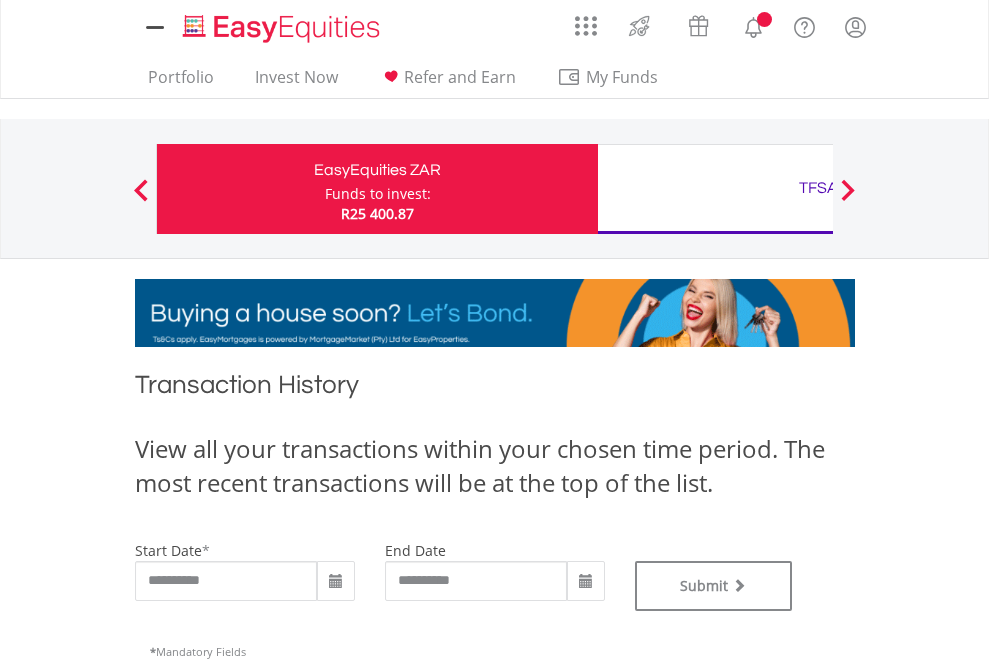 click on "TFSA" at bounding box center (818, 188) 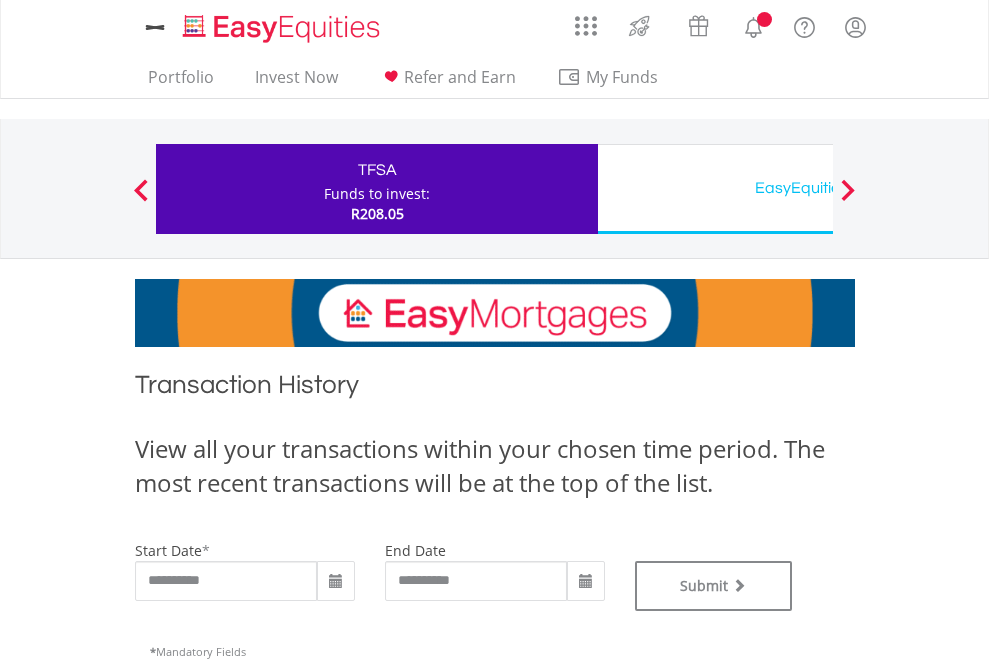 scroll, scrollTop: 0, scrollLeft: 0, axis: both 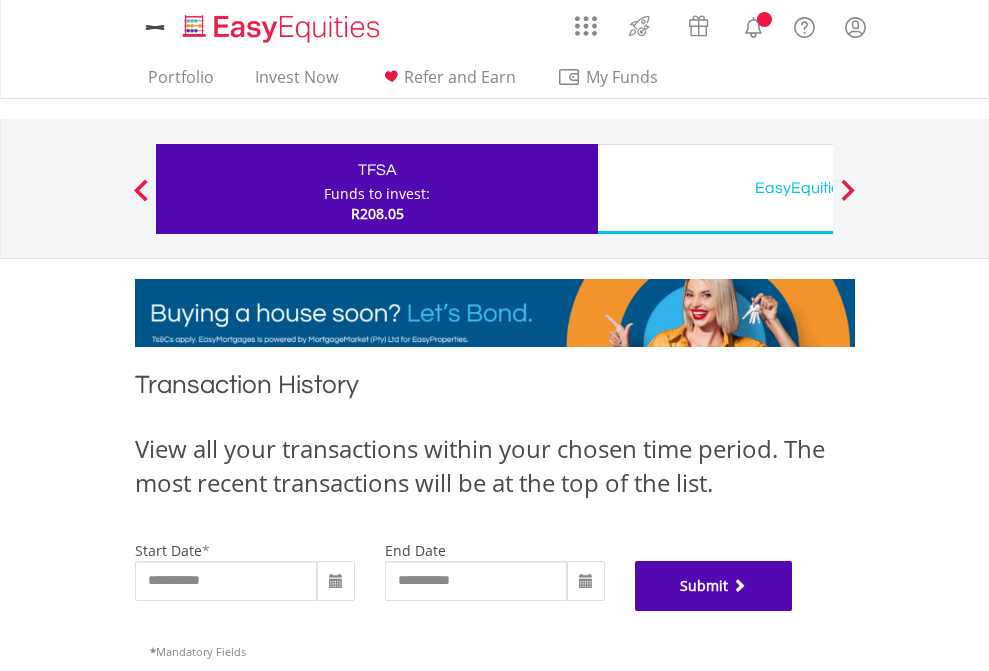 click on "Submit" at bounding box center [714, 586] 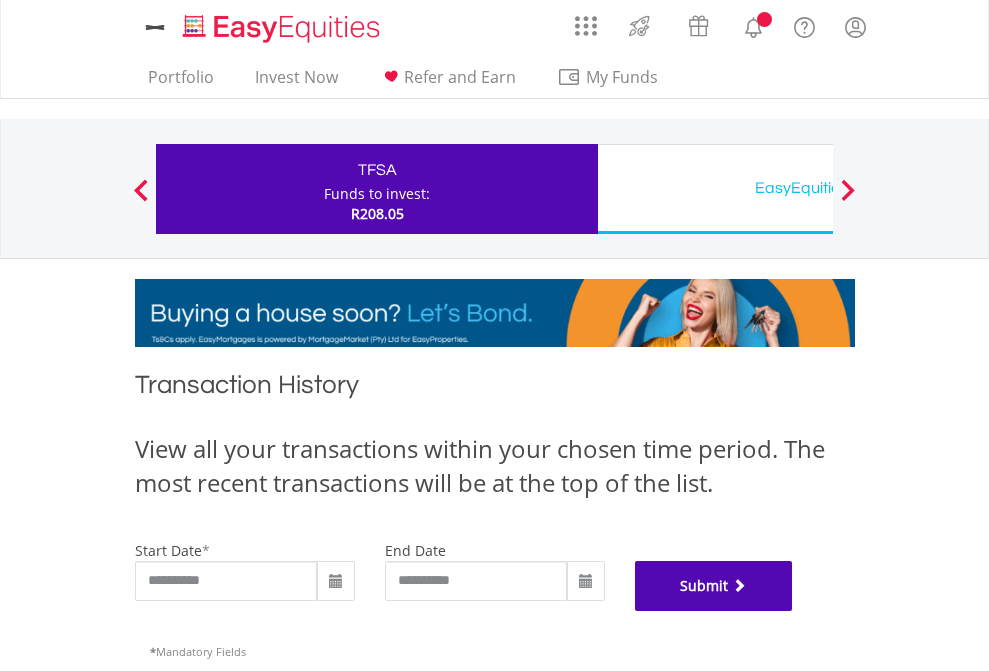 scroll, scrollTop: 811, scrollLeft: 0, axis: vertical 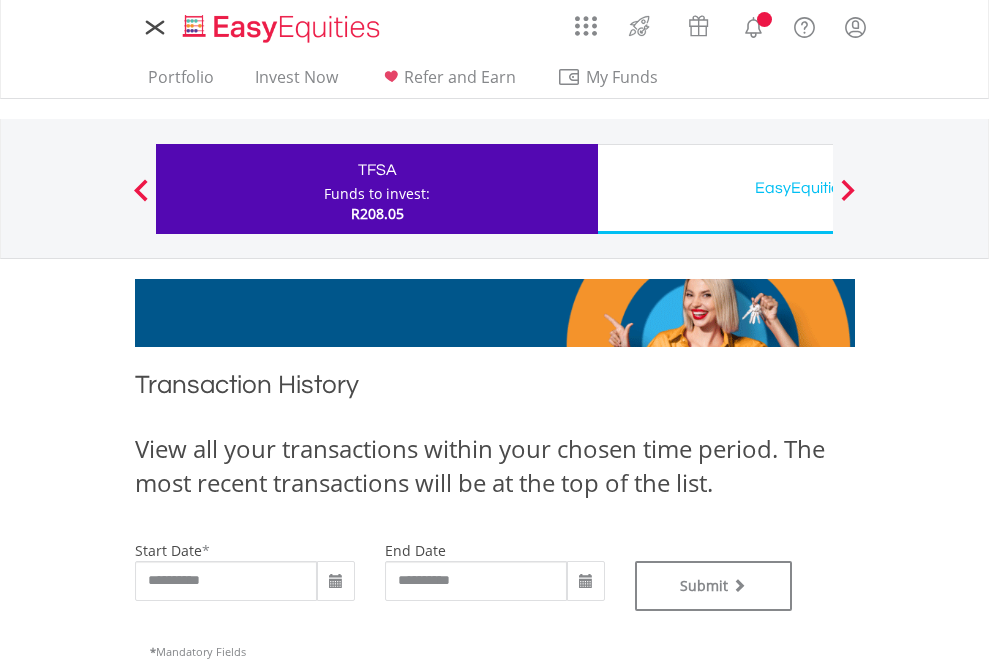 click on "EasyEquities USD" at bounding box center (818, 188) 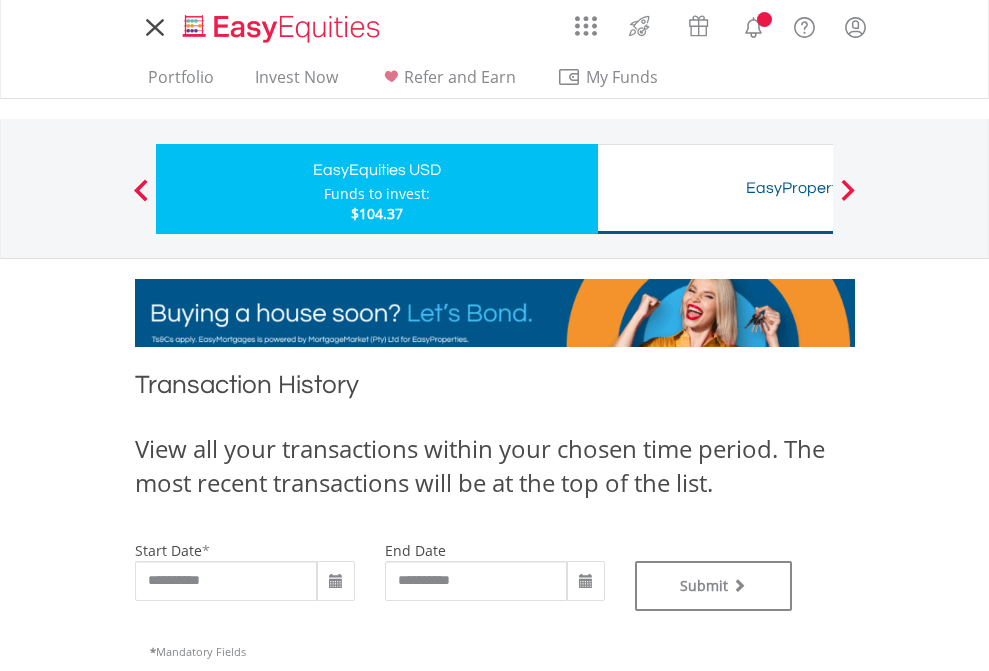 scroll, scrollTop: 0, scrollLeft: 0, axis: both 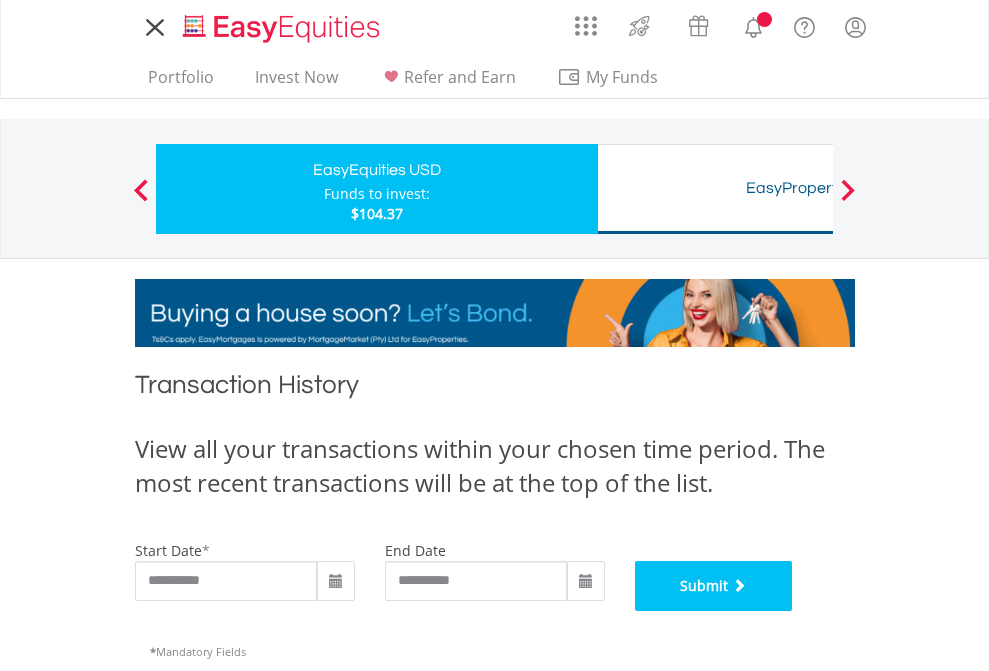 click on "Submit" at bounding box center [714, 586] 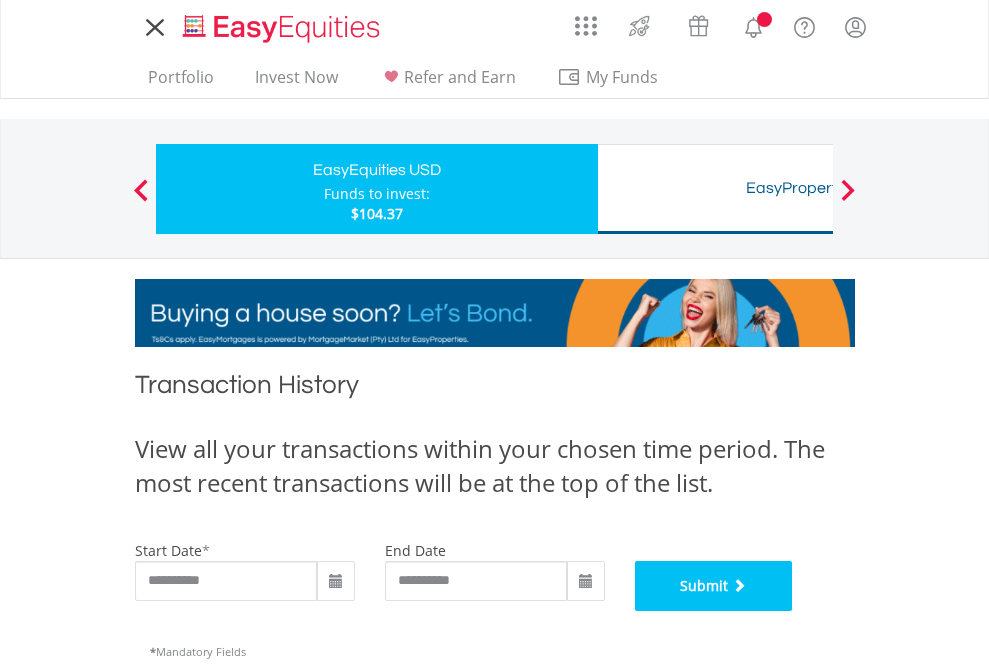 scroll, scrollTop: 811, scrollLeft: 0, axis: vertical 